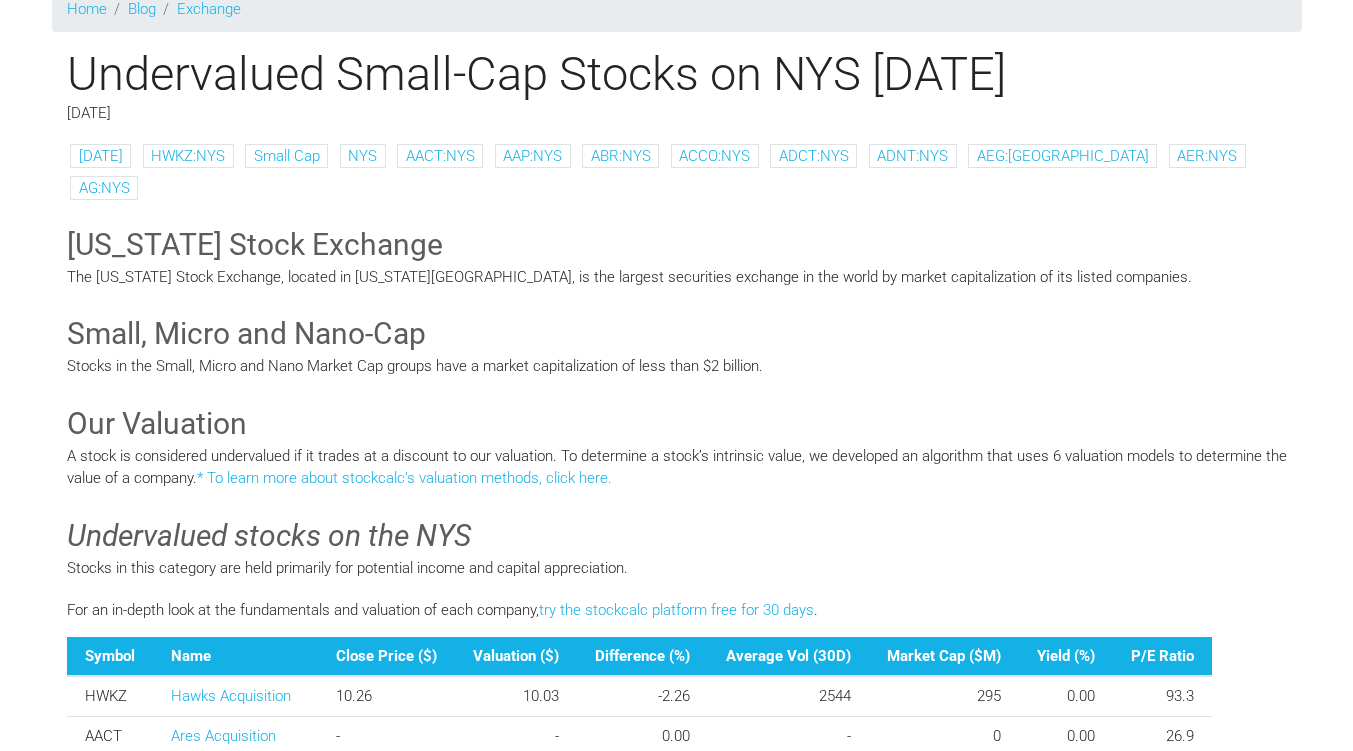 scroll, scrollTop: 0, scrollLeft: 0, axis: both 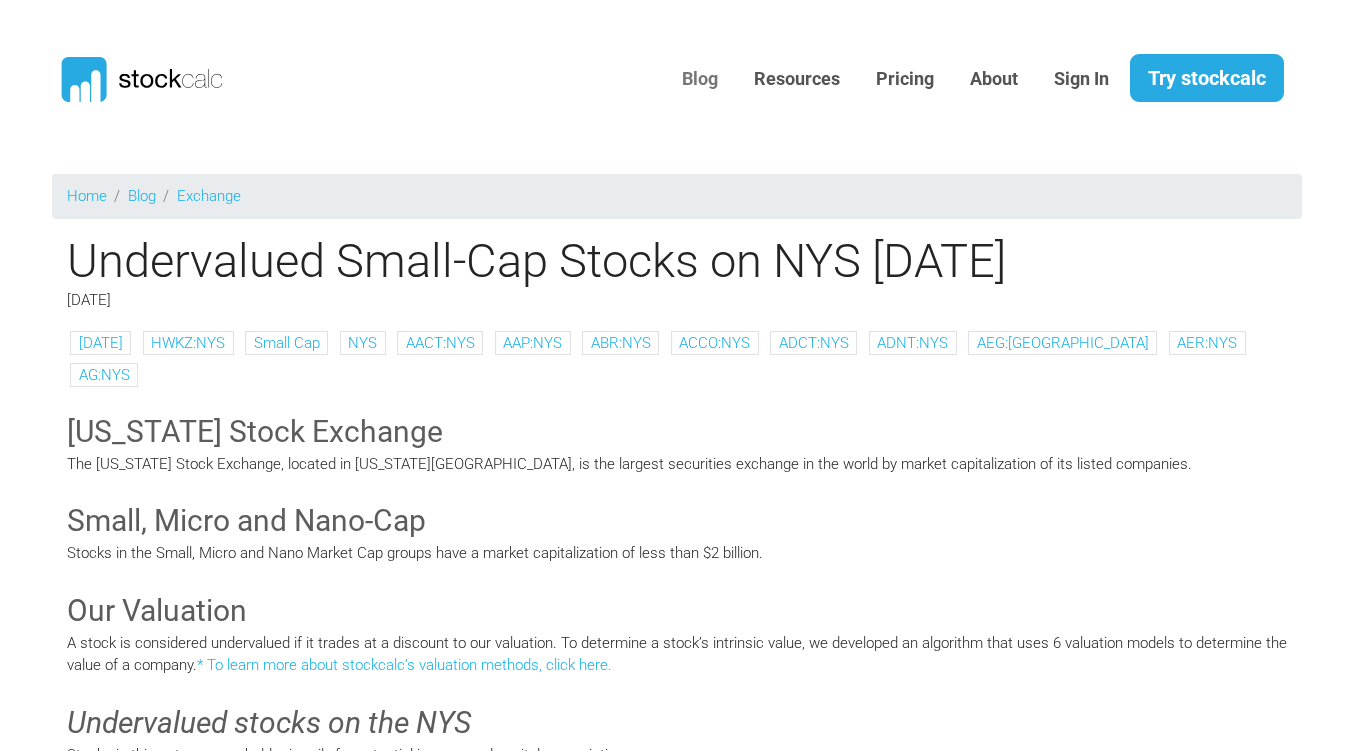 click on "Blog" at bounding box center (700, 79) 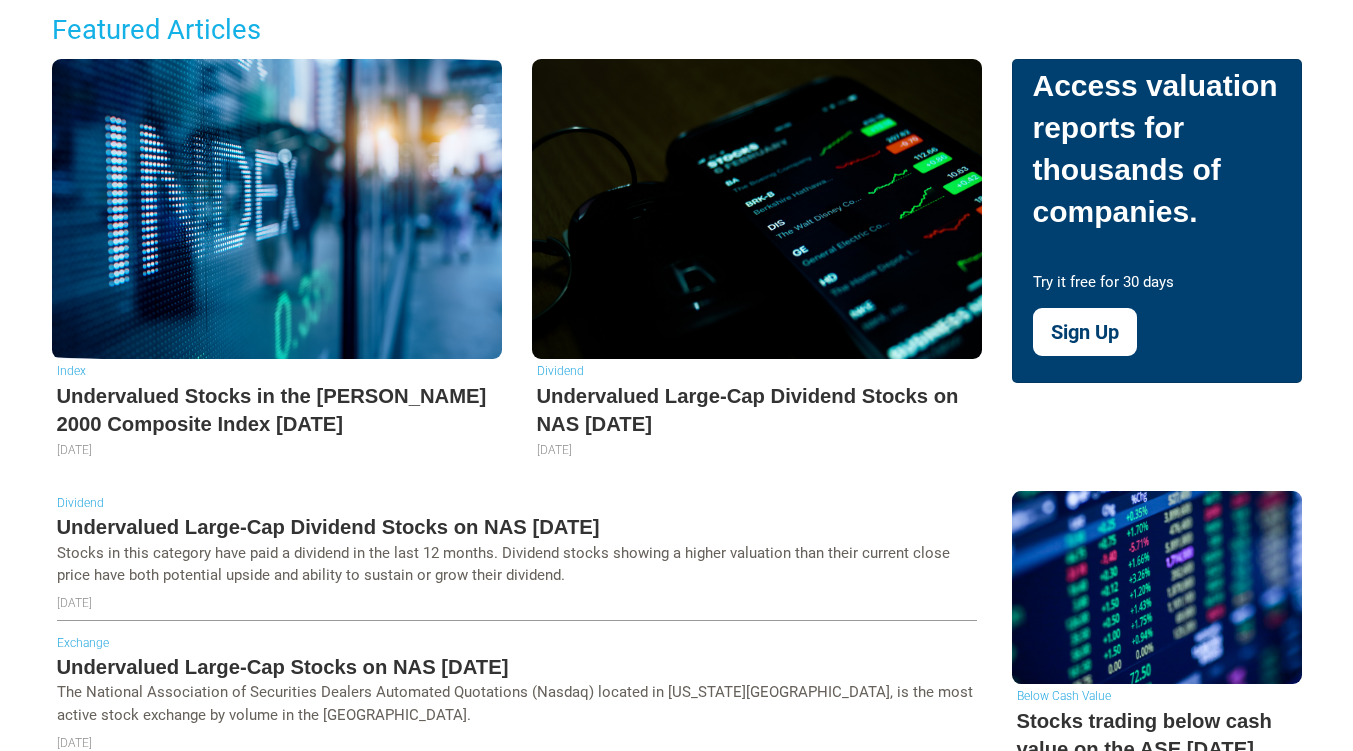 scroll, scrollTop: 700, scrollLeft: 0, axis: vertical 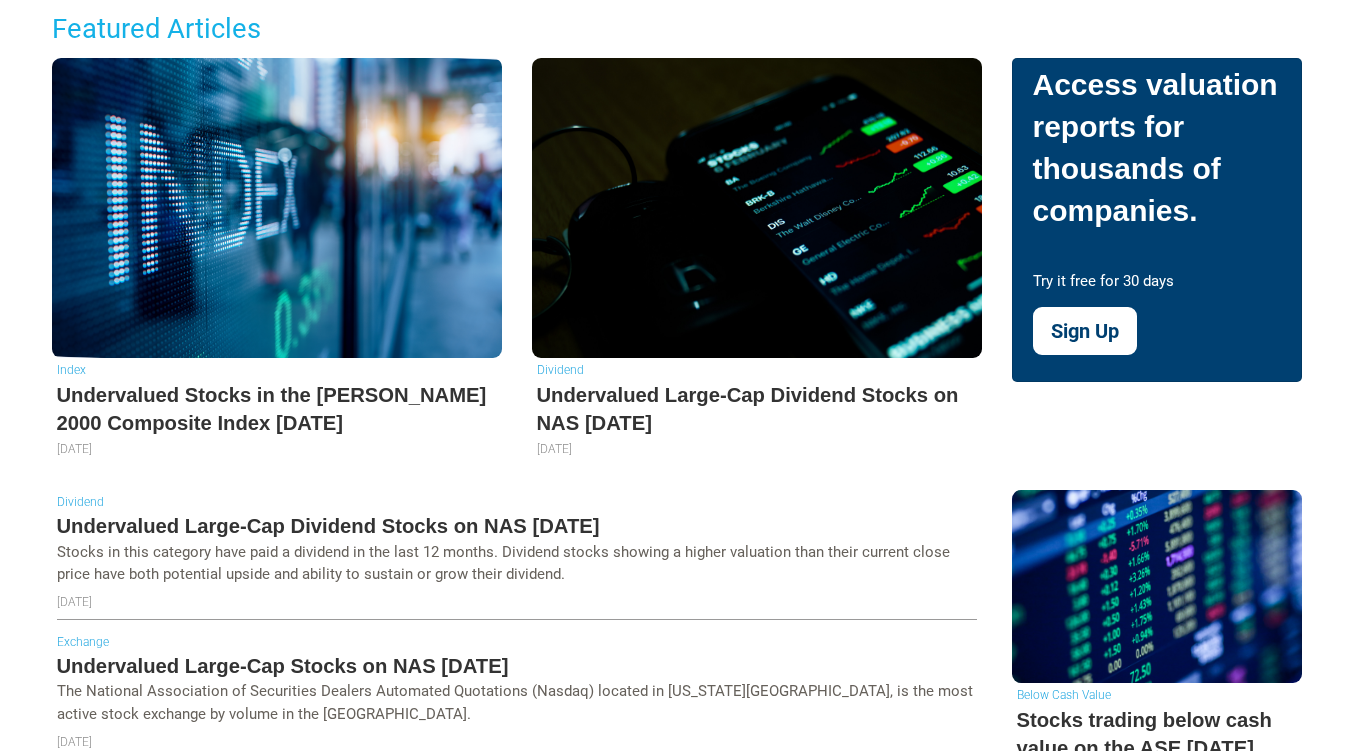 click on "Undervalued Large-Cap Dividend Stocks on NAS [DATE]" at bounding box center (757, 409) 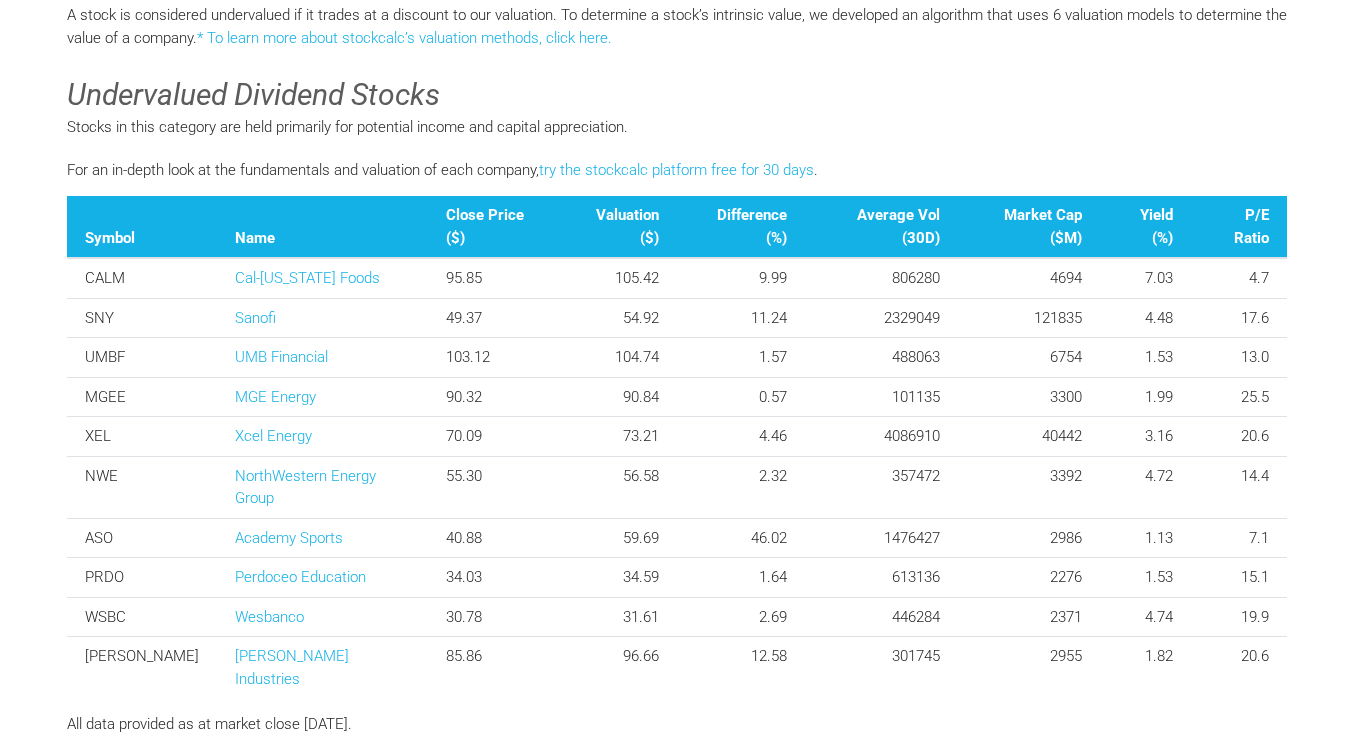 scroll, scrollTop: 651, scrollLeft: 0, axis: vertical 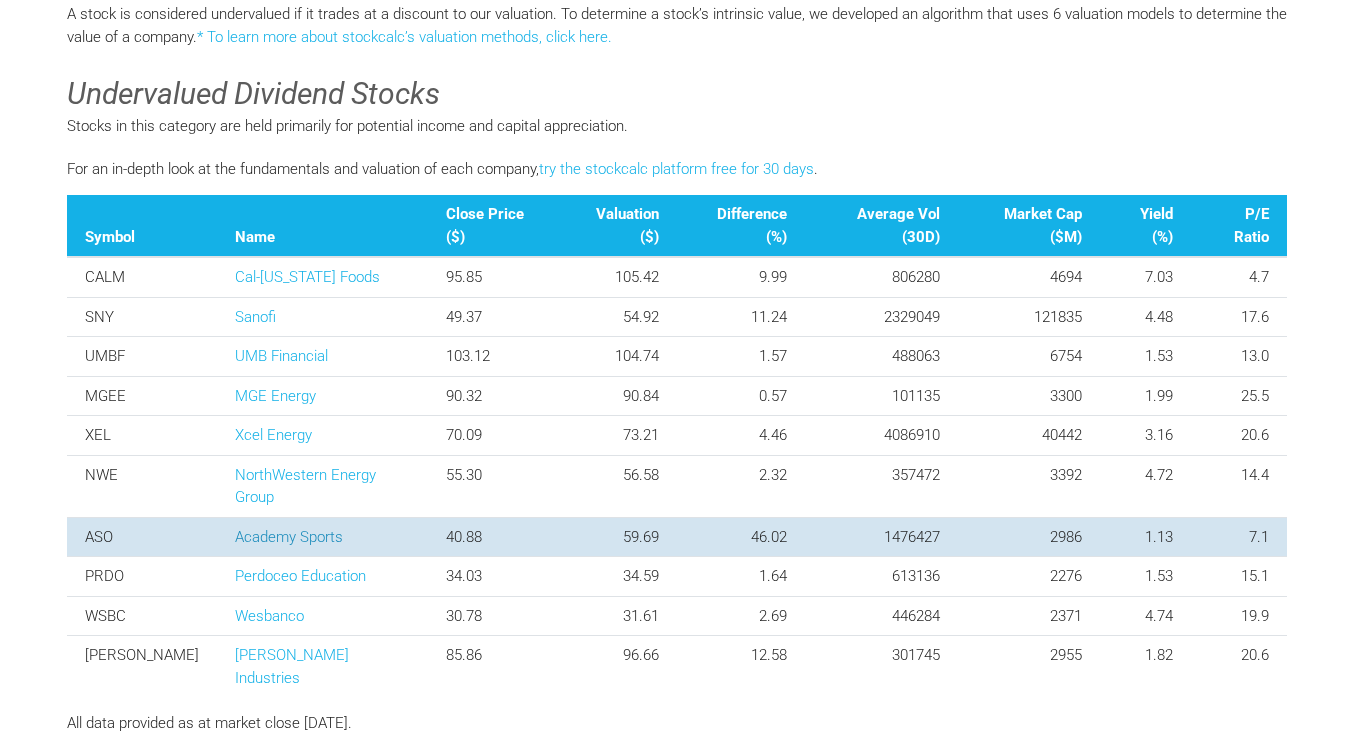 click on "Academy Sports" at bounding box center [289, 537] 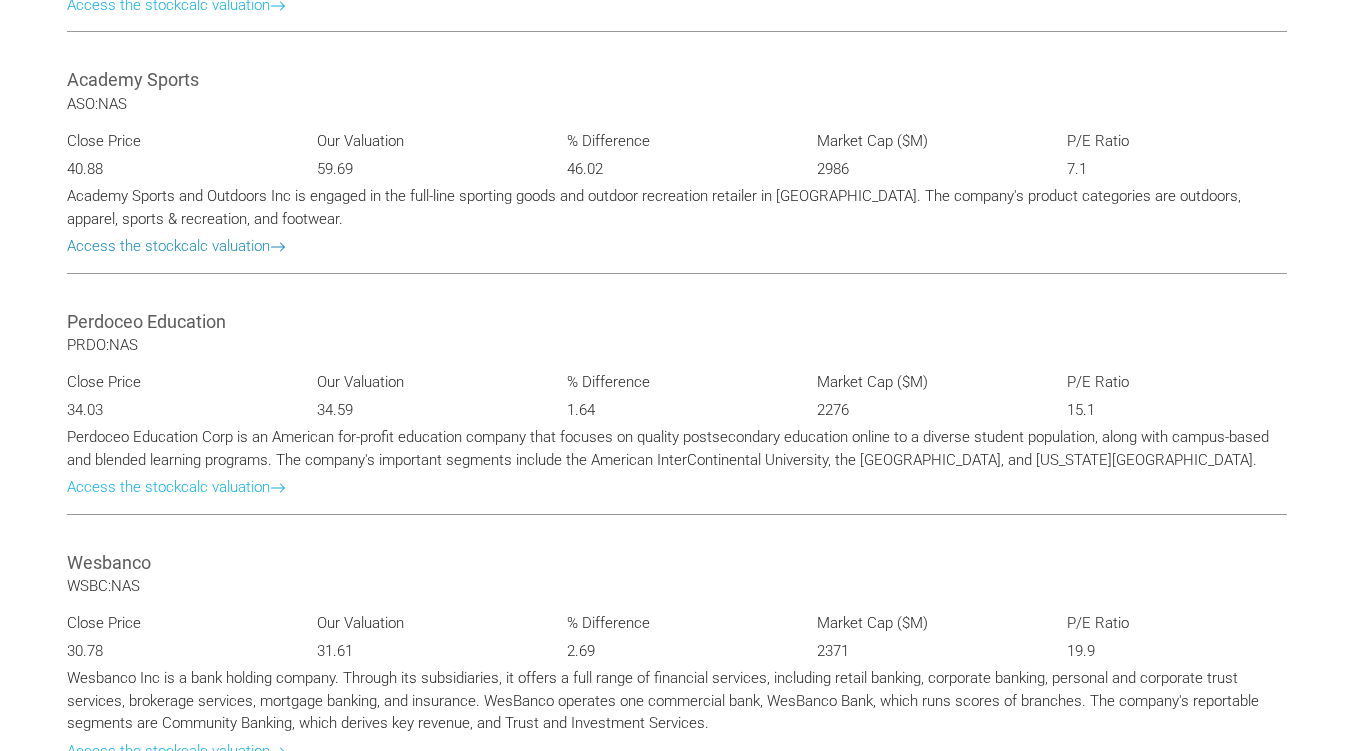 click on "Access the stockcalc valuation" at bounding box center (176, 246) 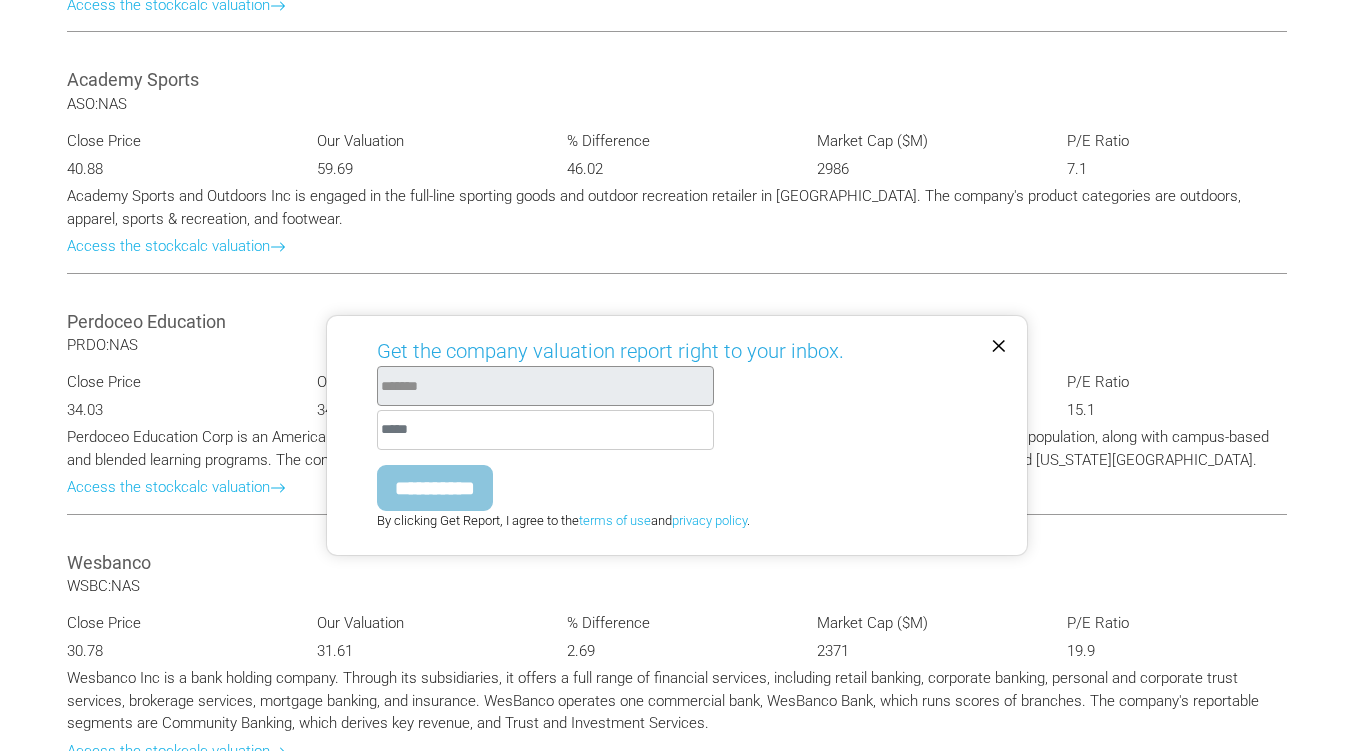 click at bounding box center [546, 430] 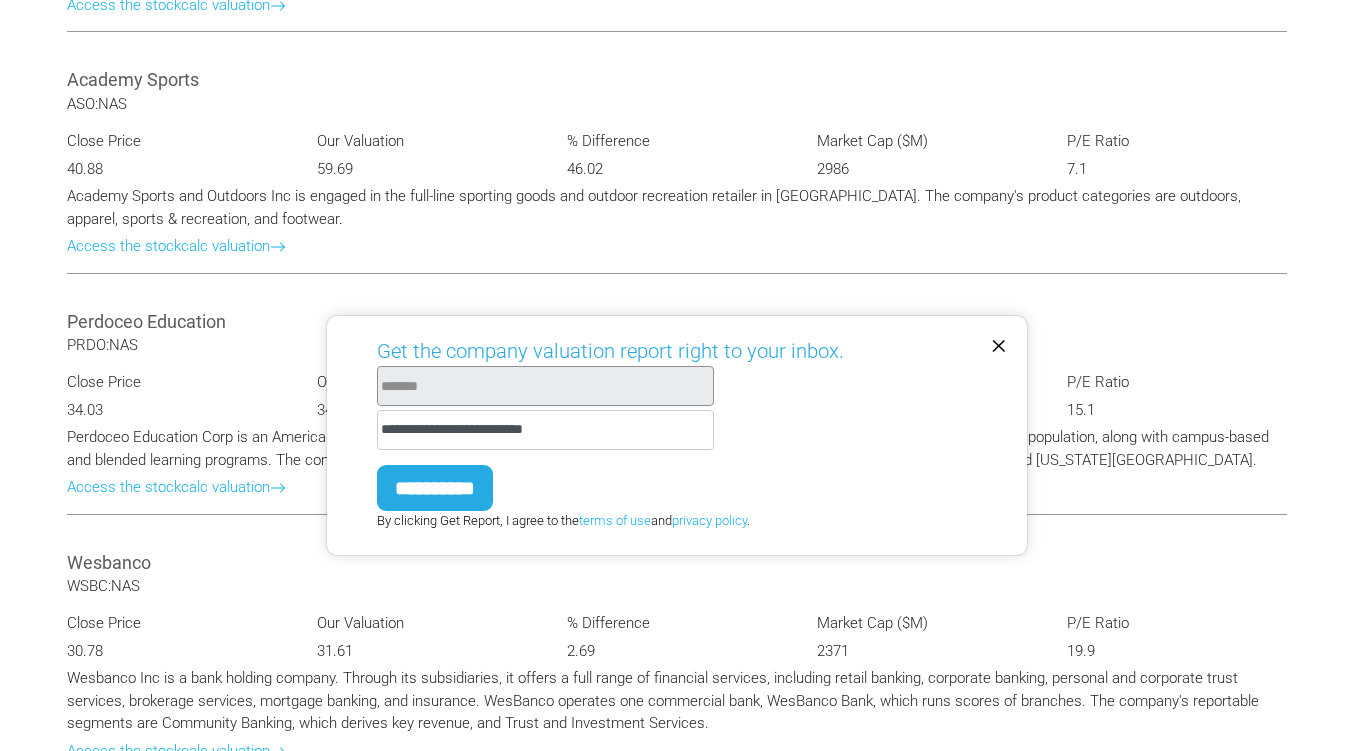 type on "**********" 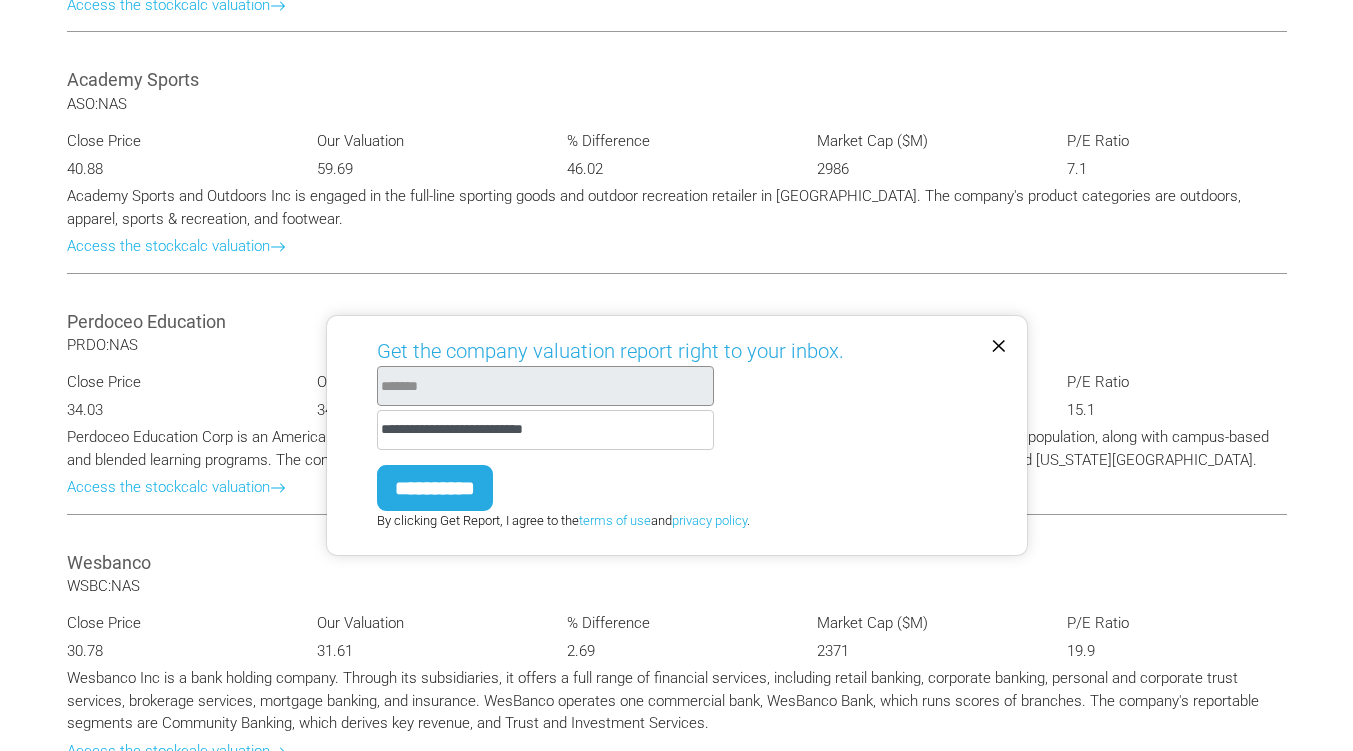 click on "**********" at bounding box center (546, 430) 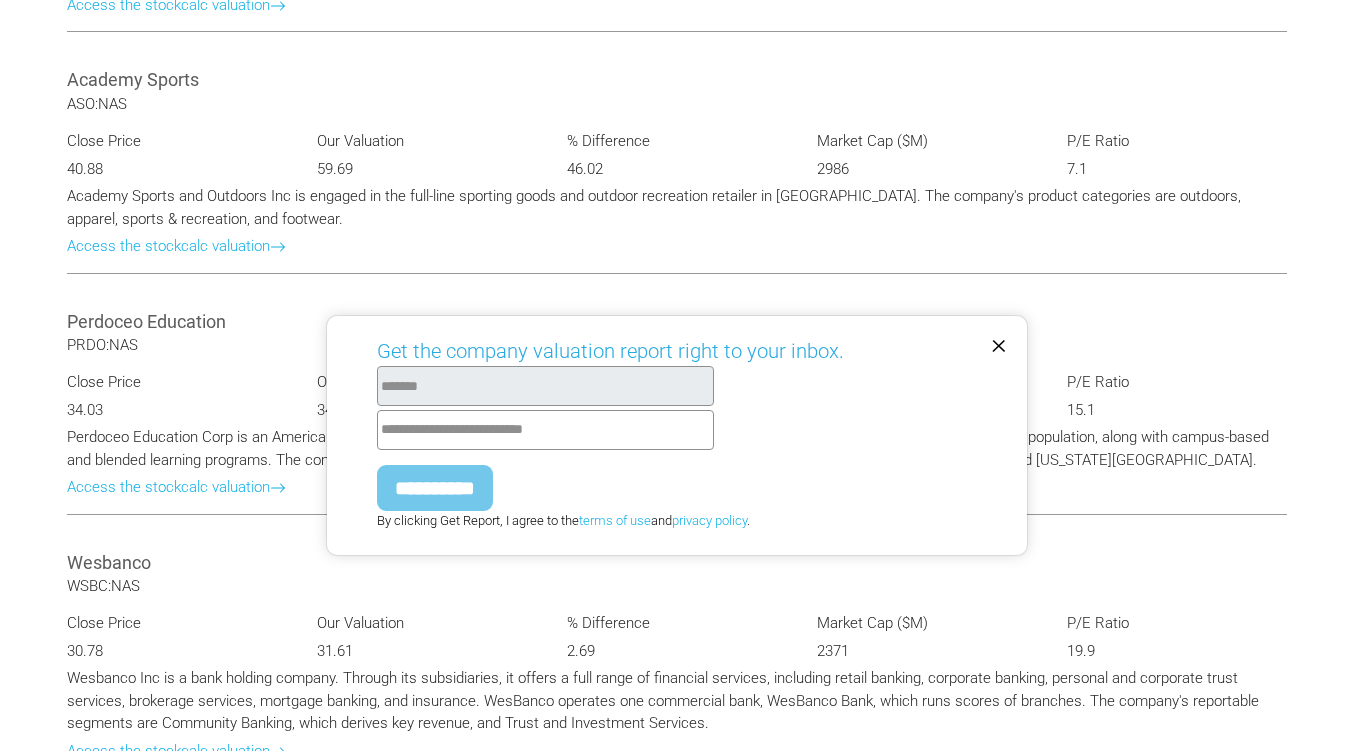click on "**********" at bounding box center (435, 488) 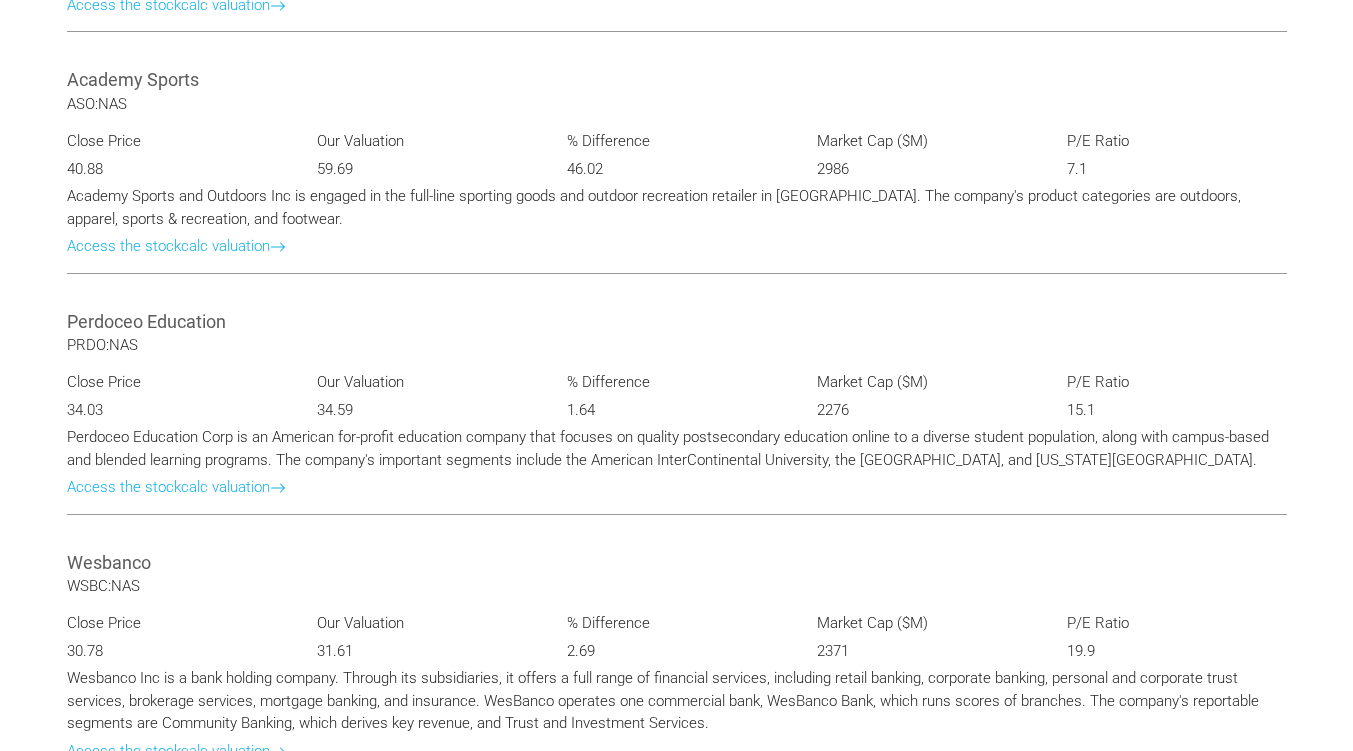 scroll, scrollTop: 651, scrollLeft: 0, axis: vertical 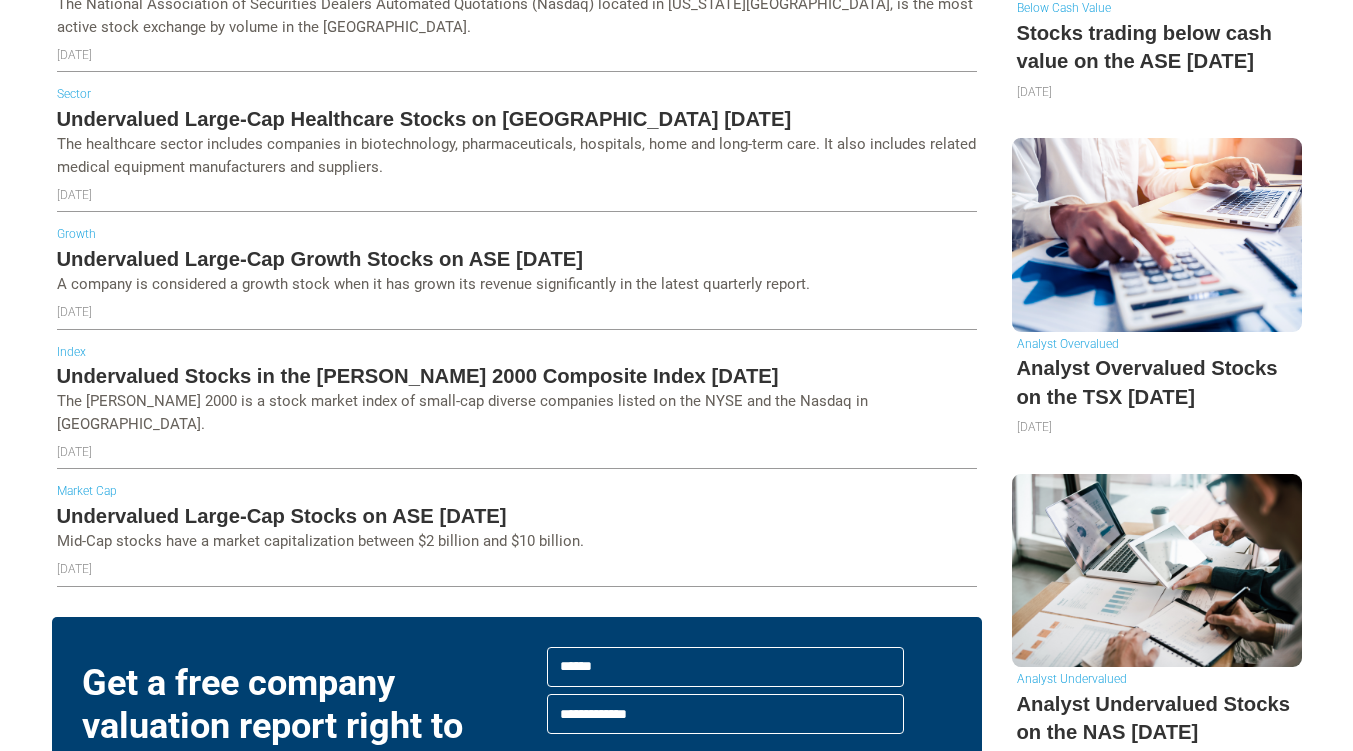click on "Undervalued Stocks in the [PERSON_NAME] 2000 Composite Index [DATE]" at bounding box center (517, 376) 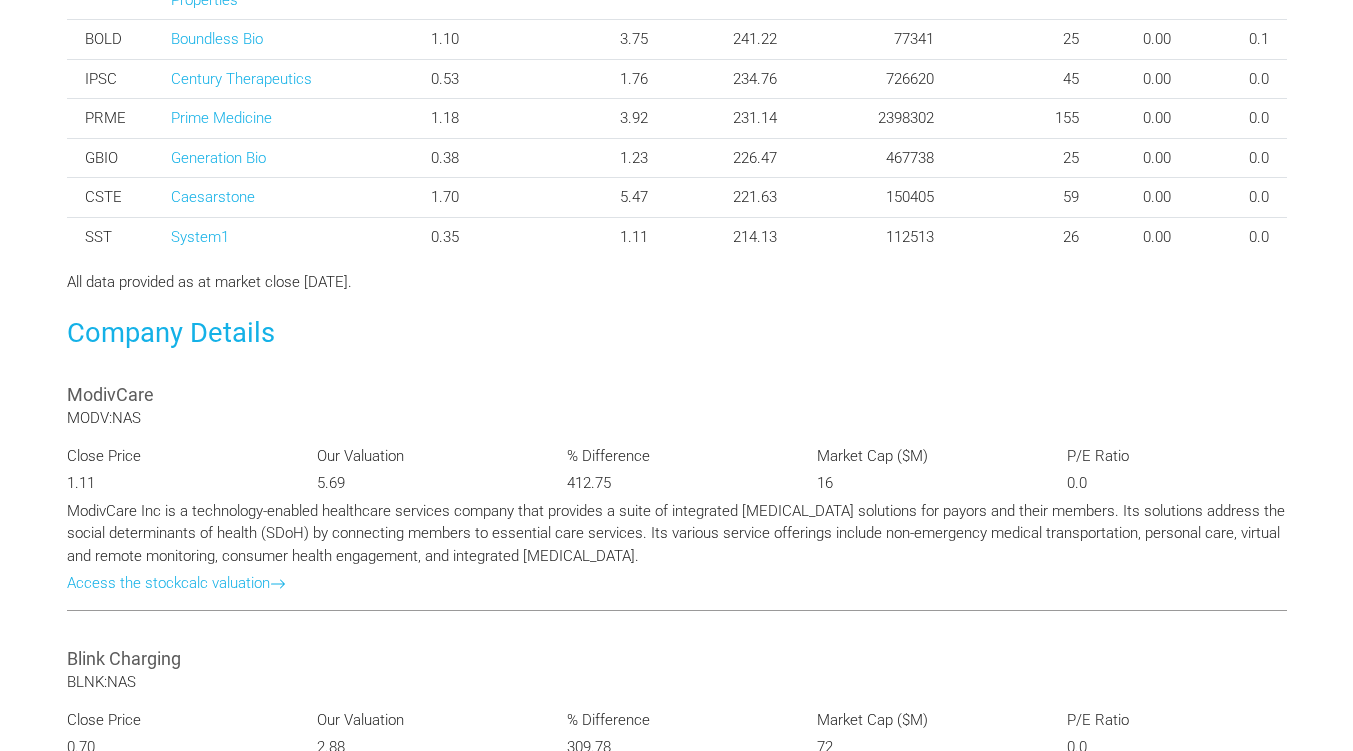 scroll, scrollTop: 1013, scrollLeft: 0, axis: vertical 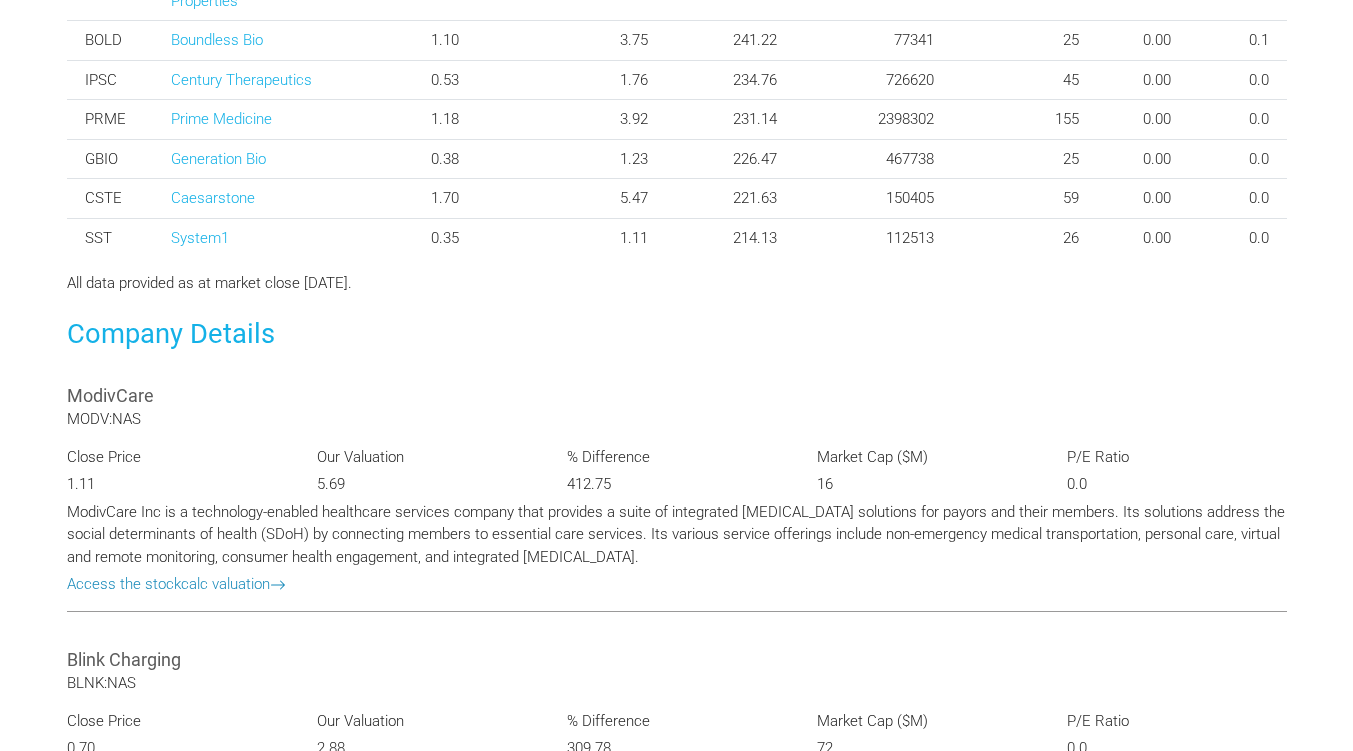 click on "Access the stockcalc valuation" at bounding box center (176, 584) 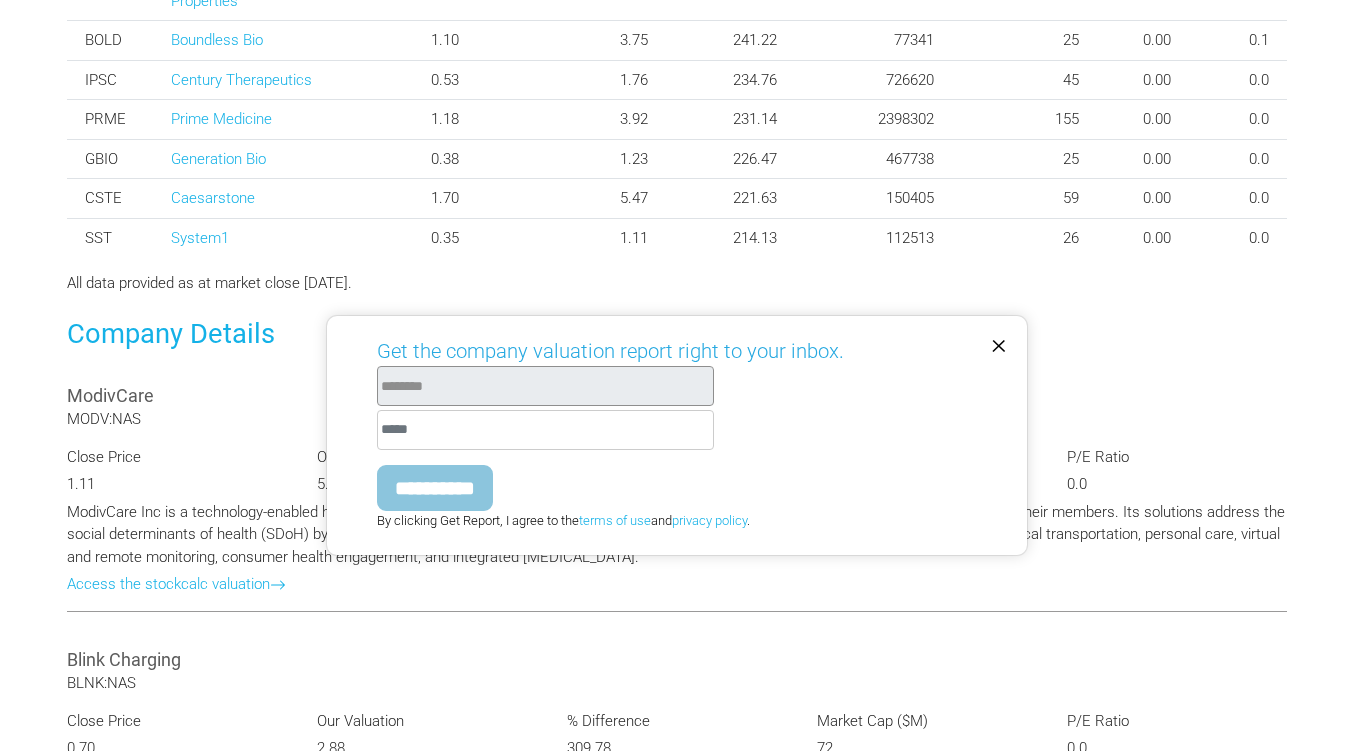click at bounding box center (546, 430) 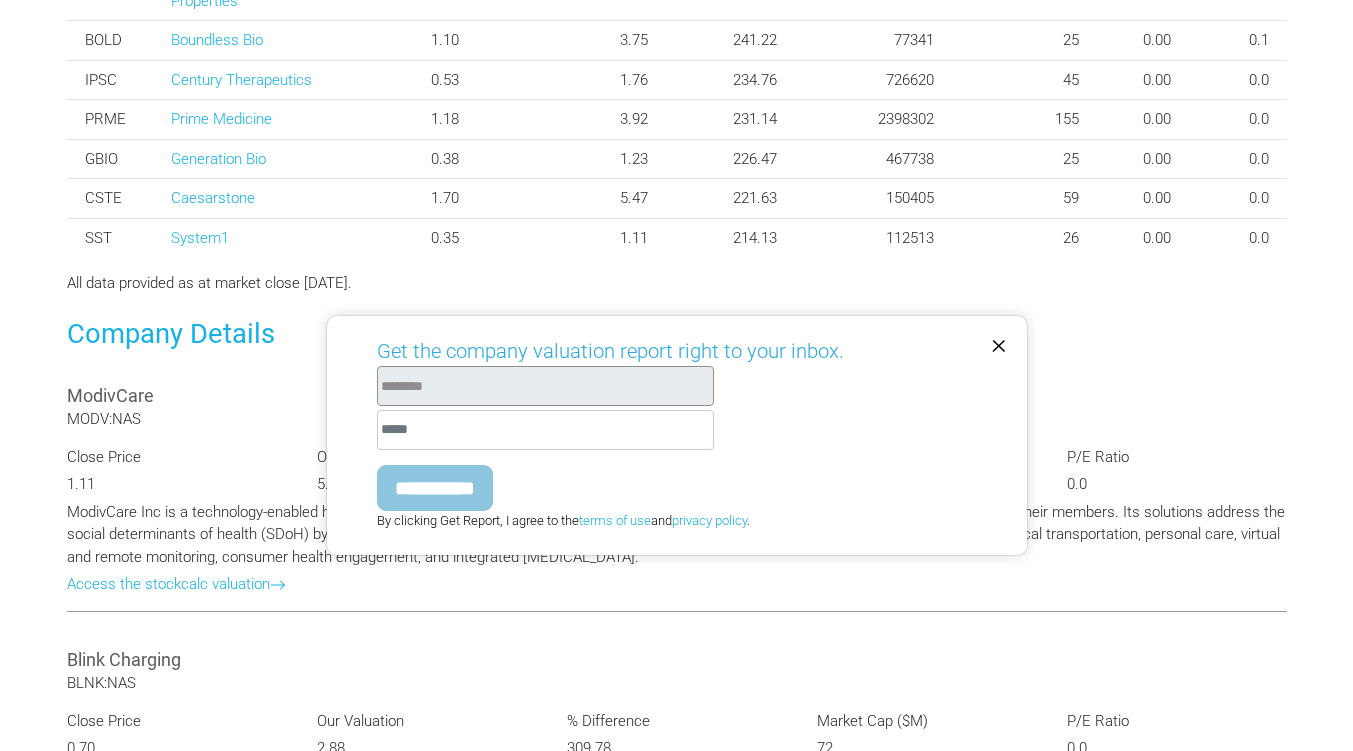 type on "**********" 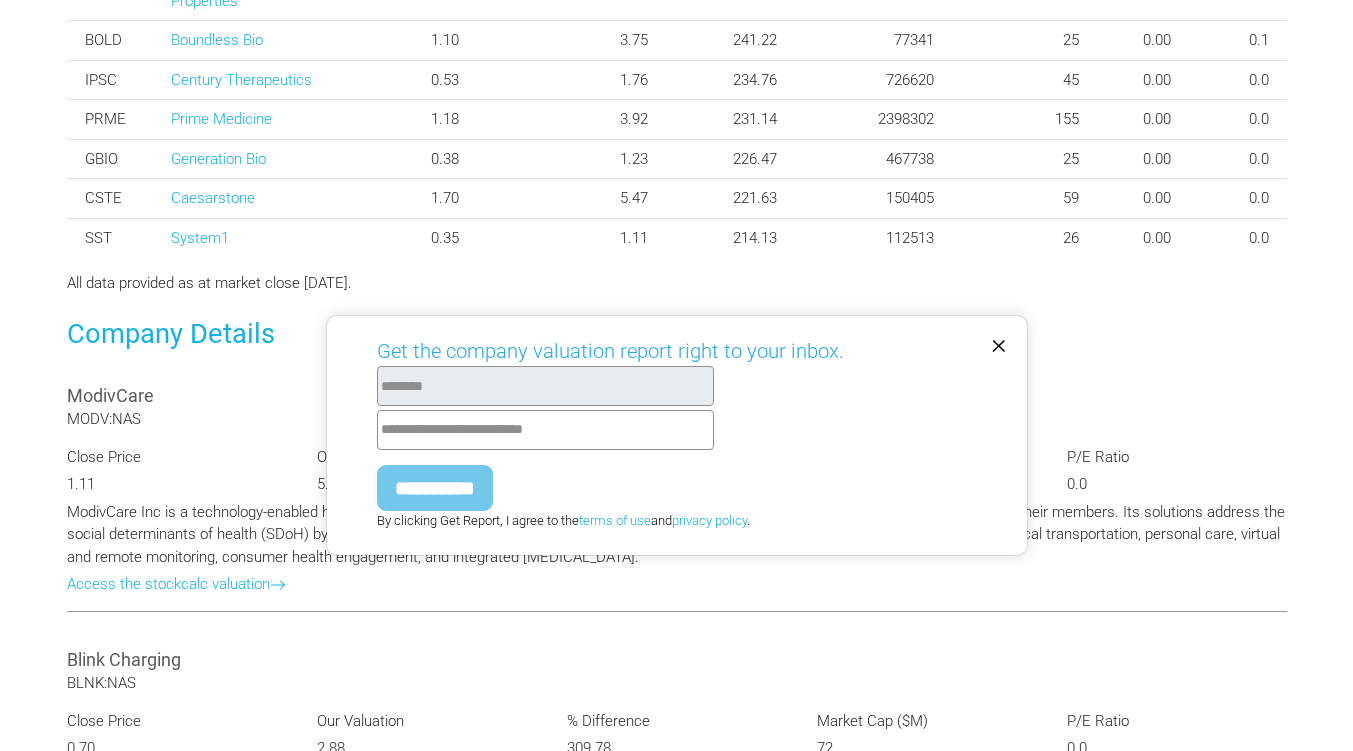 click on "**********" at bounding box center [435, 488] 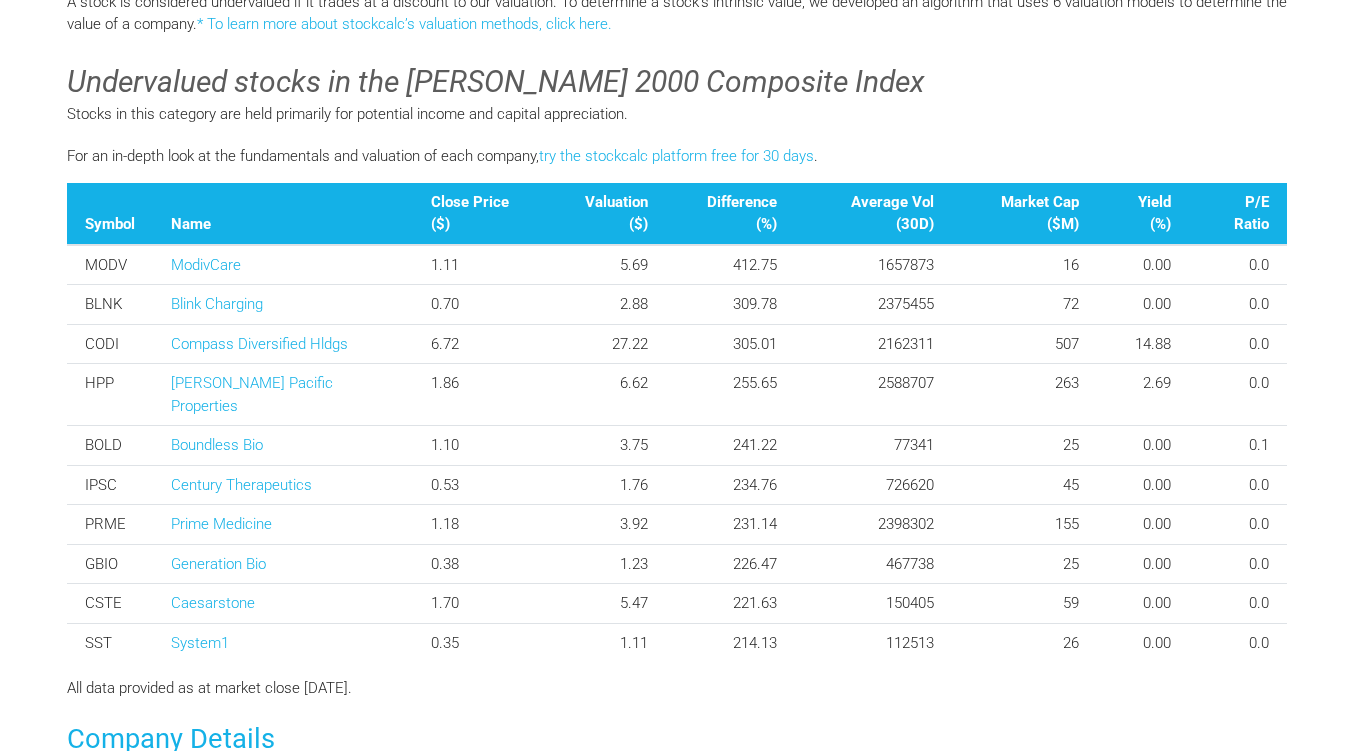 scroll, scrollTop: 674, scrollLeft: 0, axis: vertical 